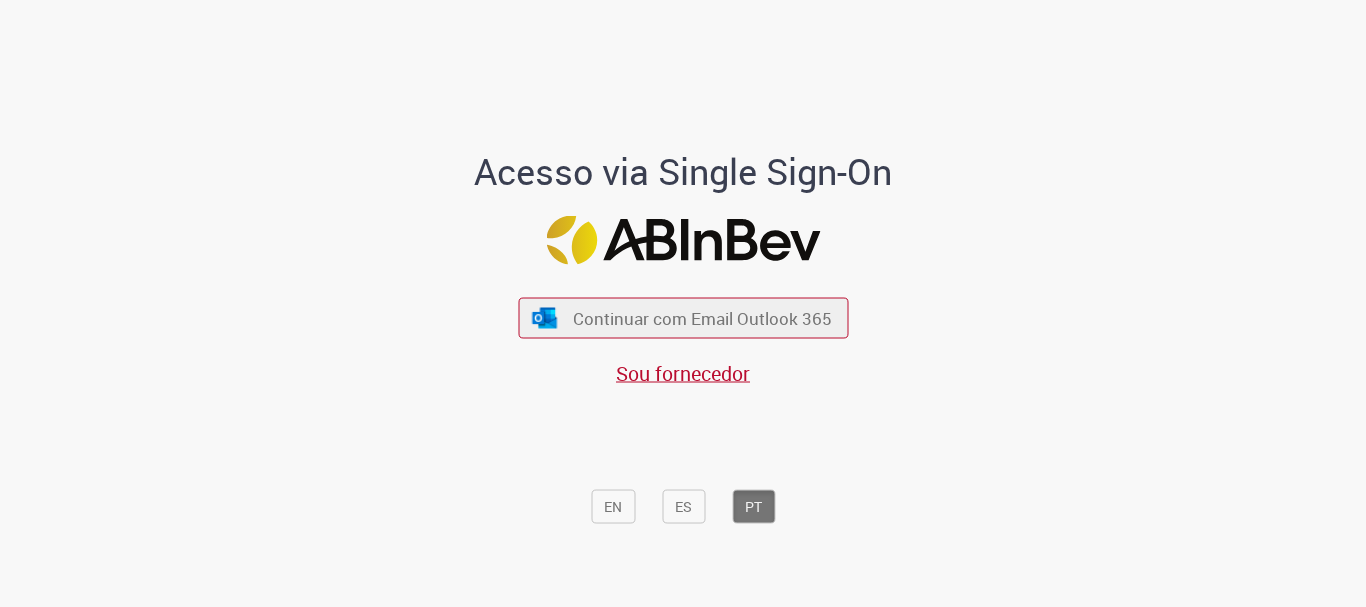 scroll, scrollTop: 0, scrollLeft: 0, axis: both 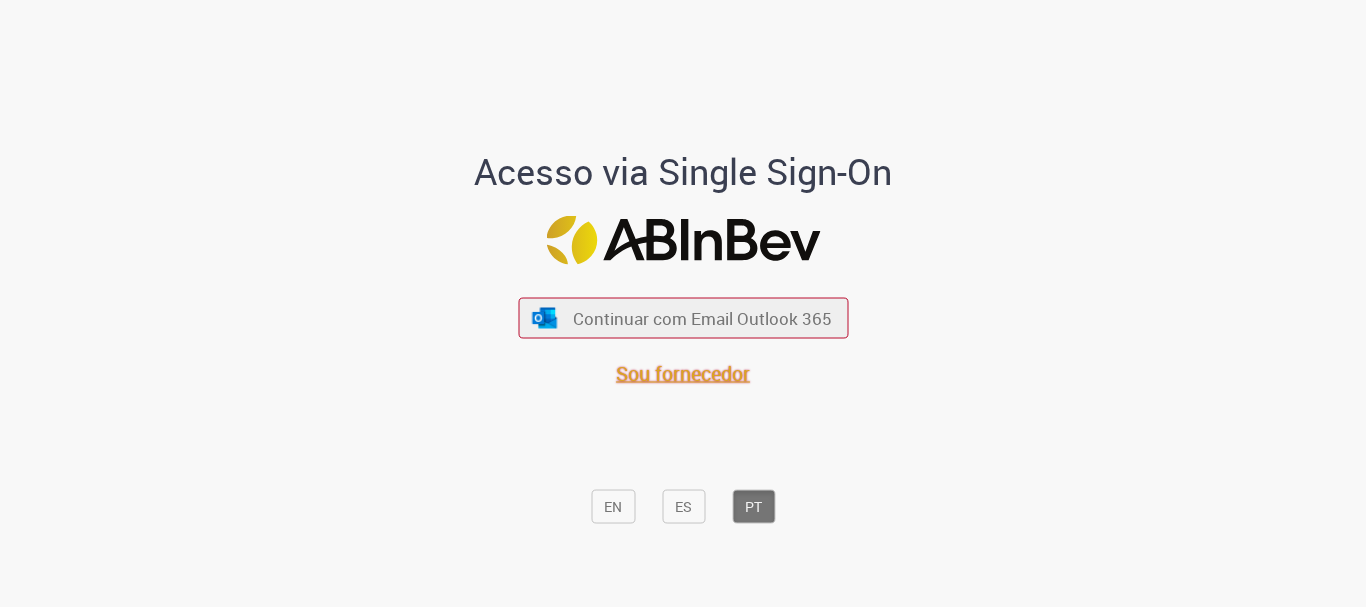 click on "Sou fornecedor" at bounding box center (683, 373) 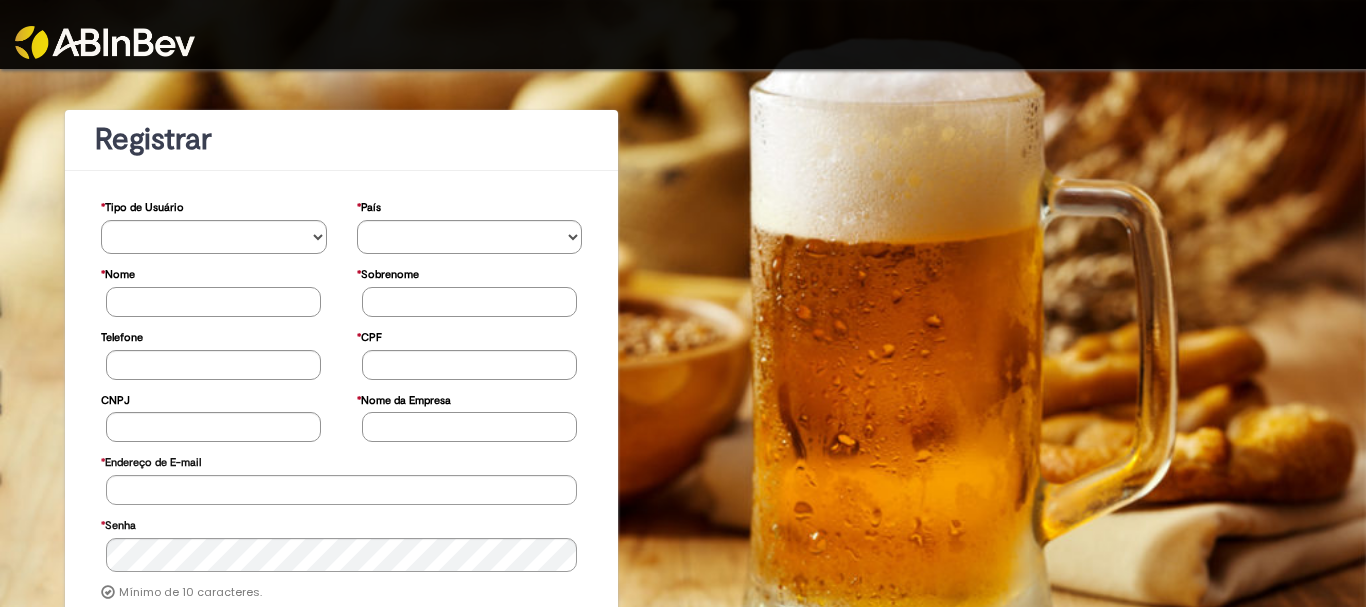 scroll, scrollTop: 0, scrollLeft: 0, axis: both 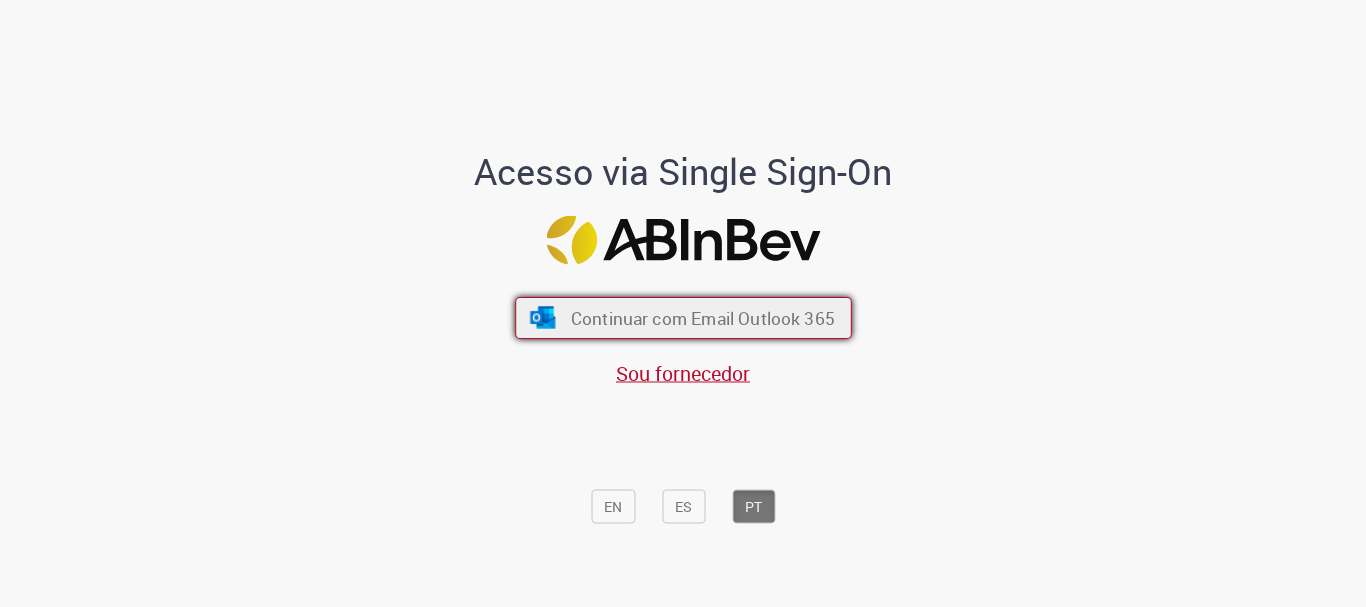 click on "Continuar com Email Outlook 365" at bounding box center [702, 318] 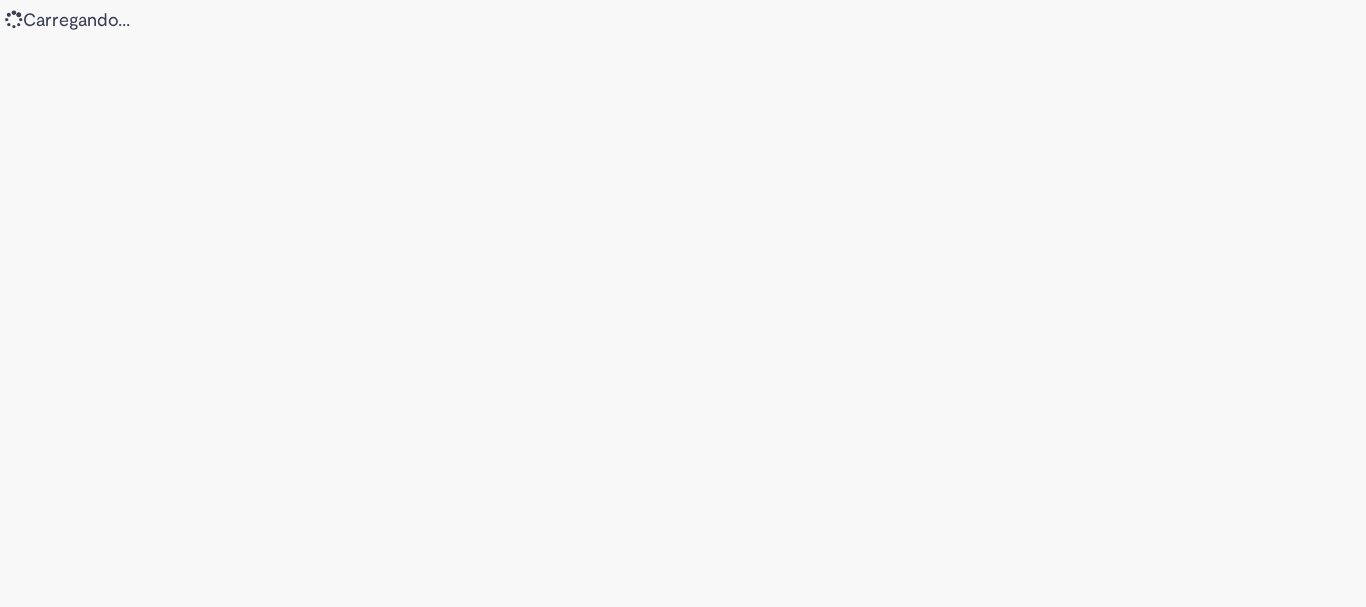 scroll, scrollTop: 0, scrollLeft: 0, axis: both 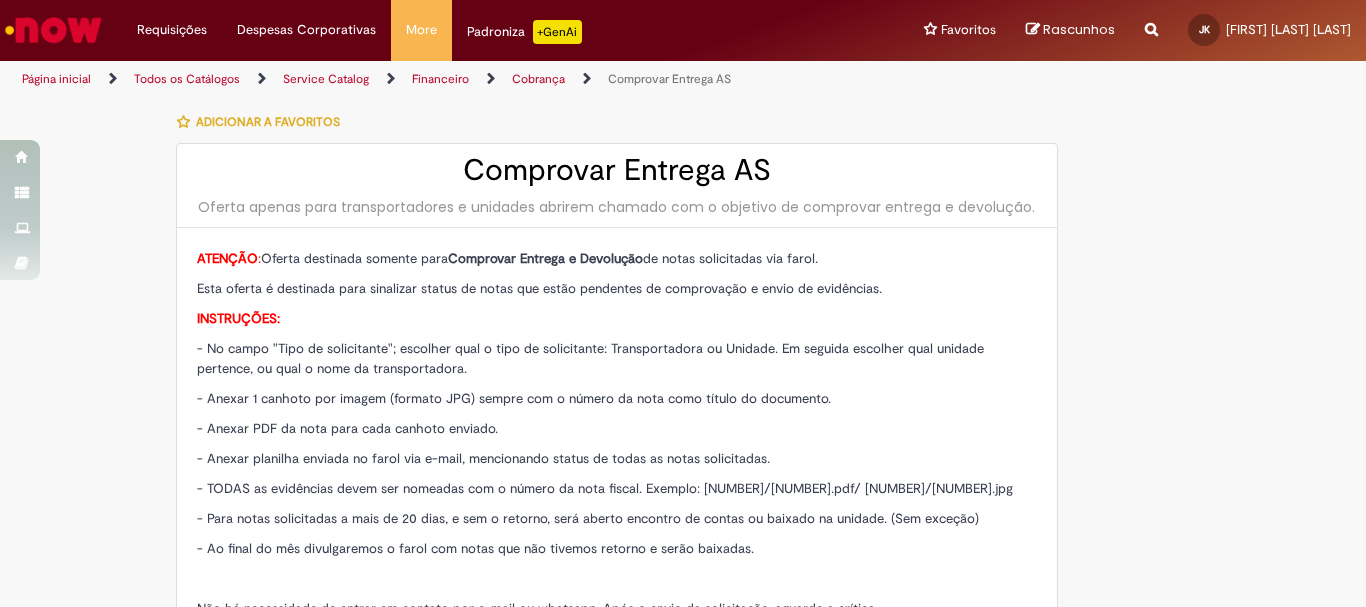 type on "**********" 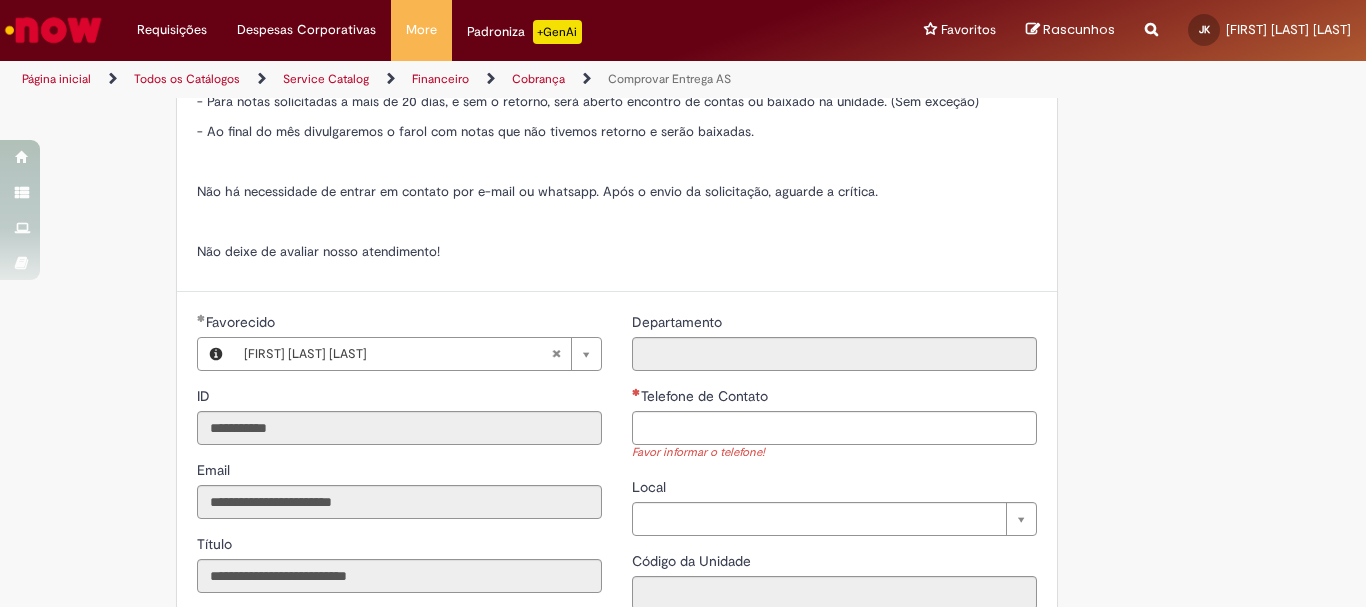 scroll, scrollTop: 600, scrollLeft: 0, axis: vertical 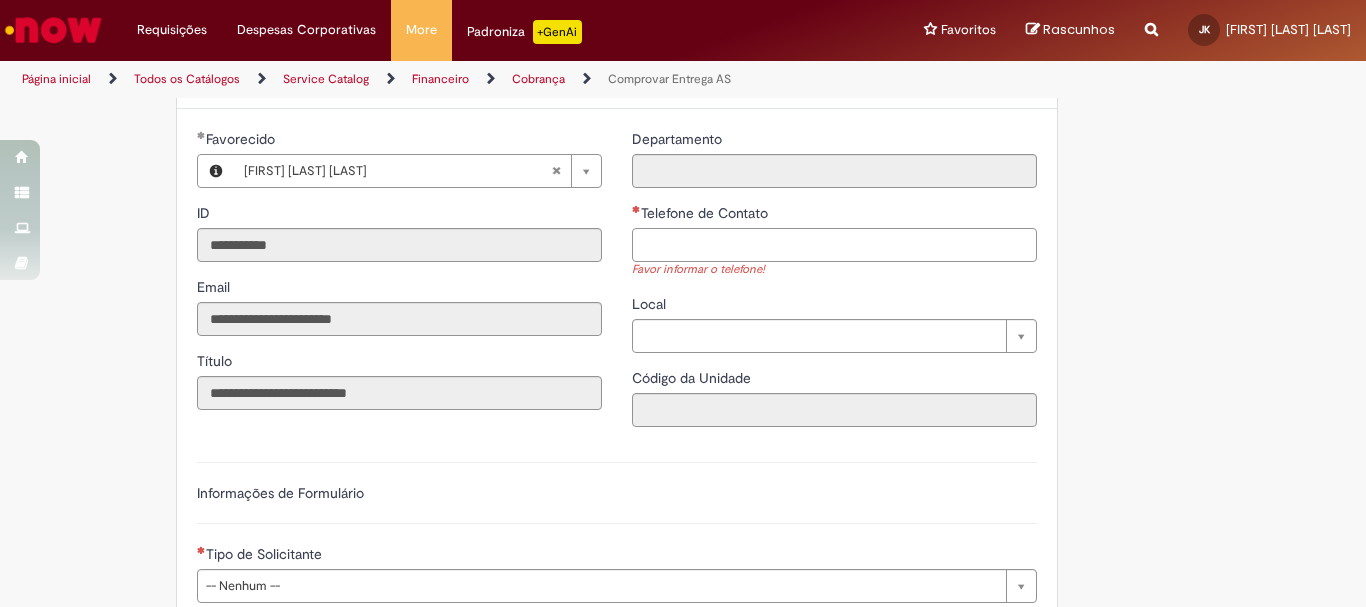 click on "Telefone de Contato" at bounding box center [834, 245] 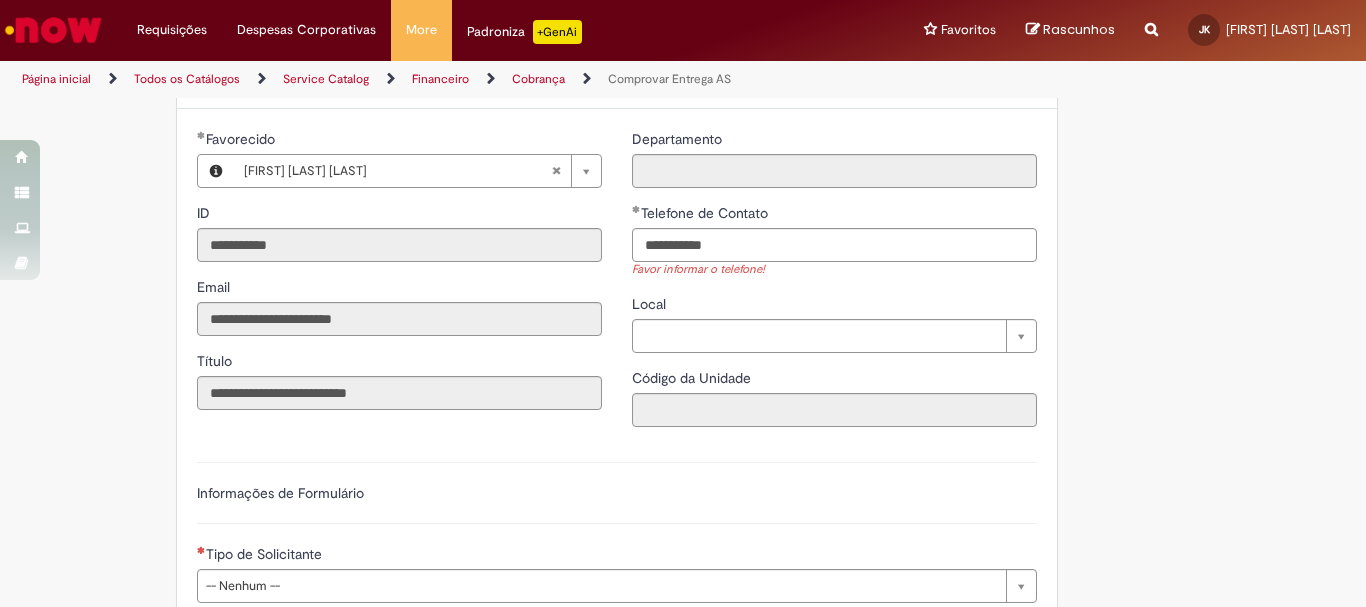 type on "**********" 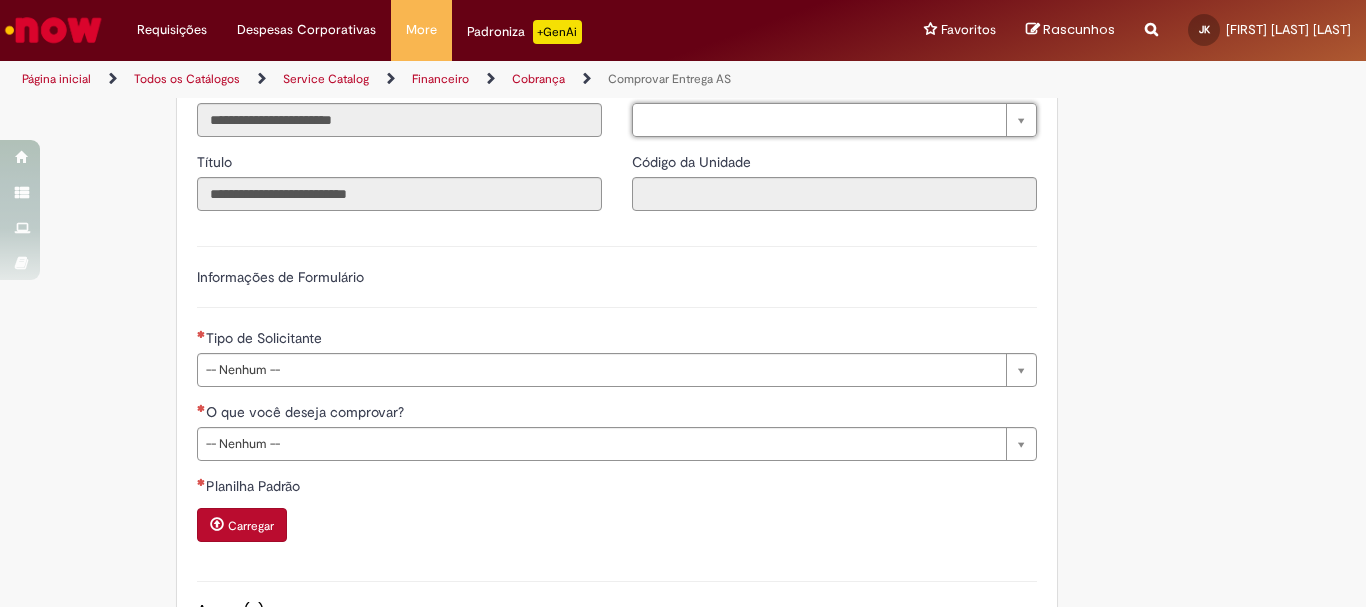 scroll, scrollTop: 800, scrollLeft: 0, axis: vertical 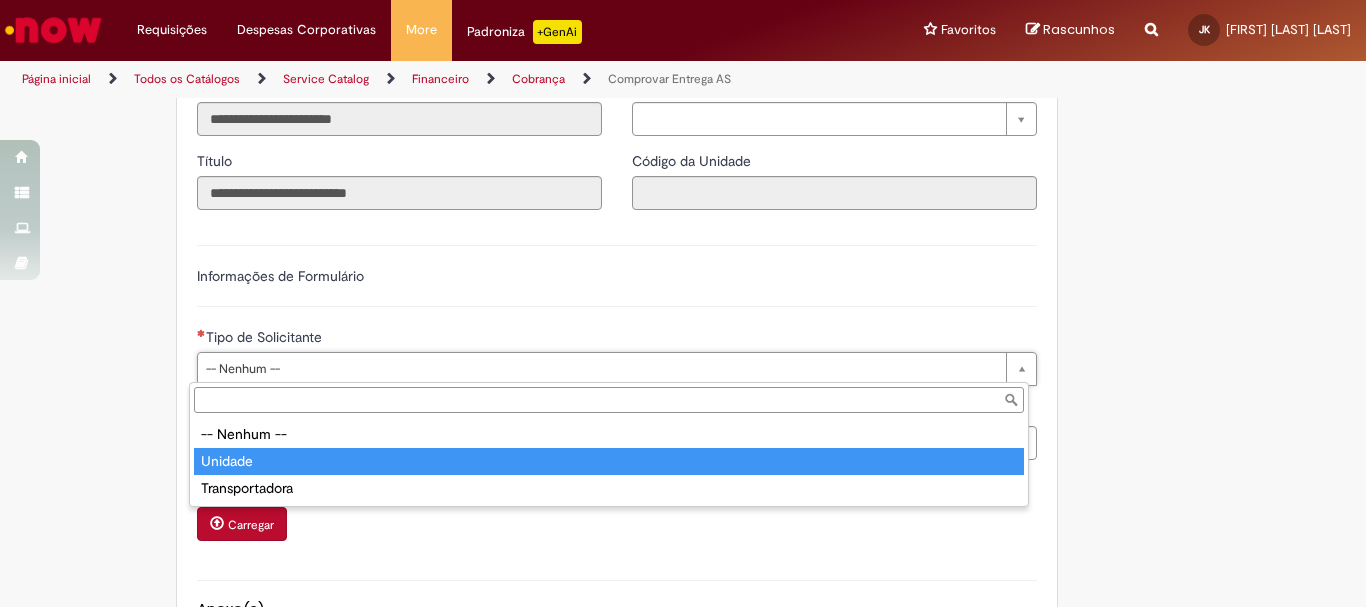drag, startPoint x: 277, startPoint y: 460, endPoint x: 262, endPoint y: 438, distance: 26.627054 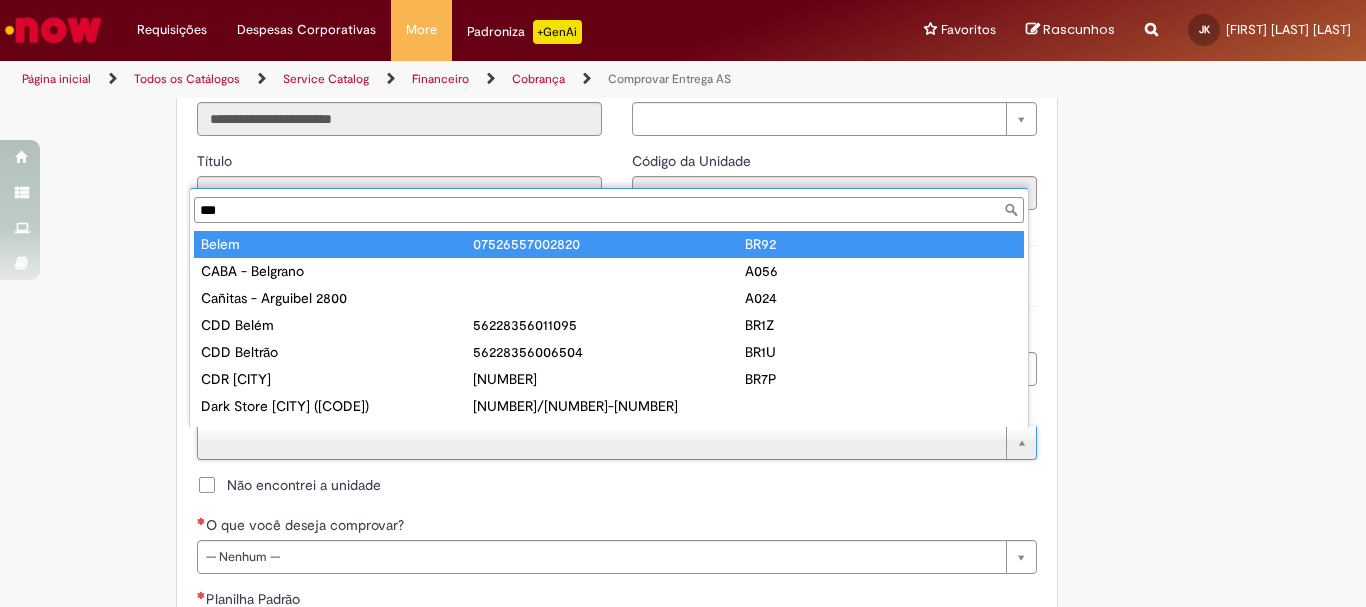 scroll, scrollTop: 16, scrollLeft: 0, axis: vertical 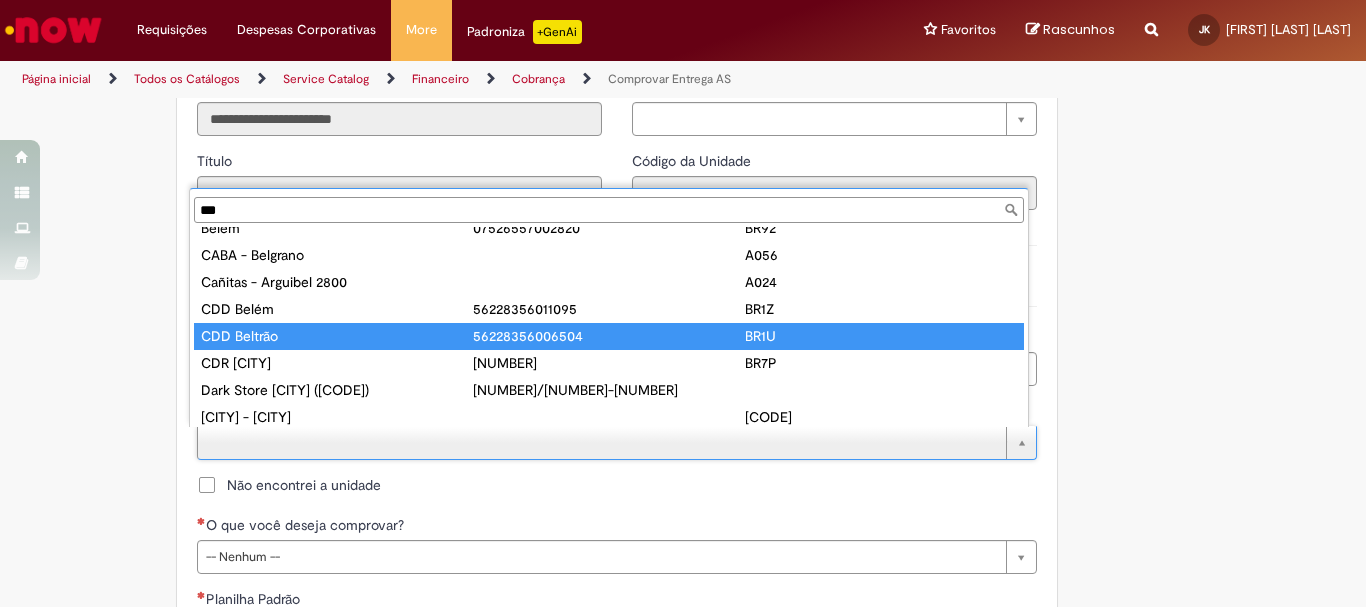 type on "***" 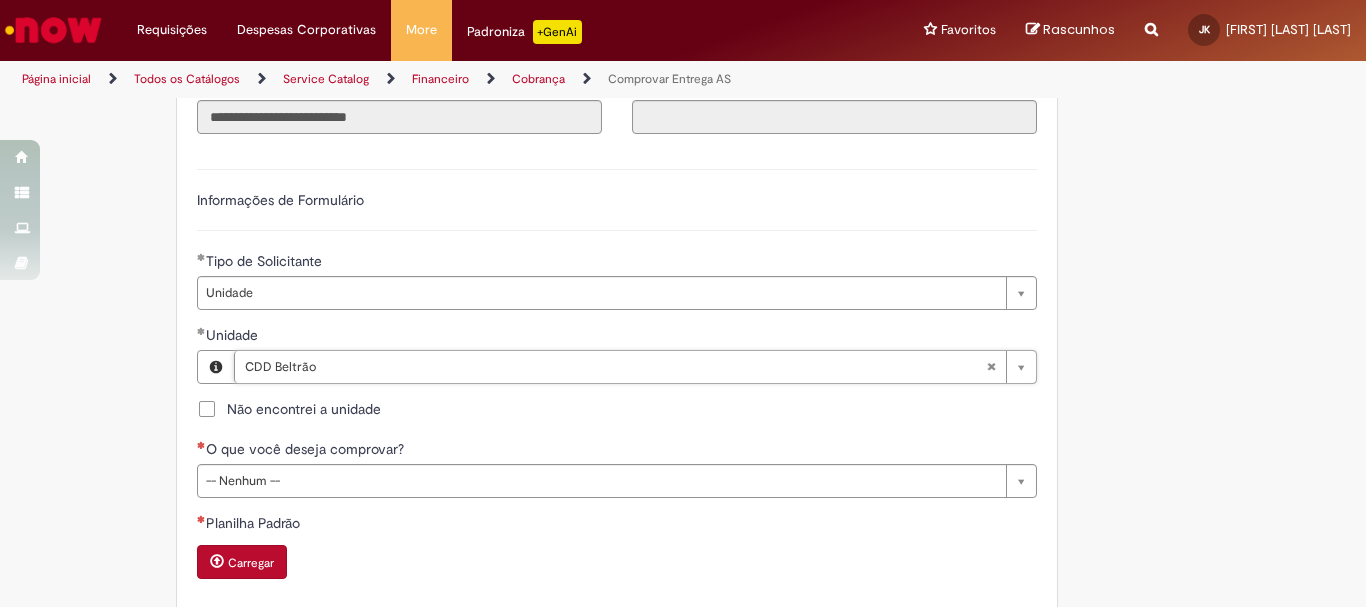 scroll, scrollTop: 1100, scrollLeft: 0, axis: vertical 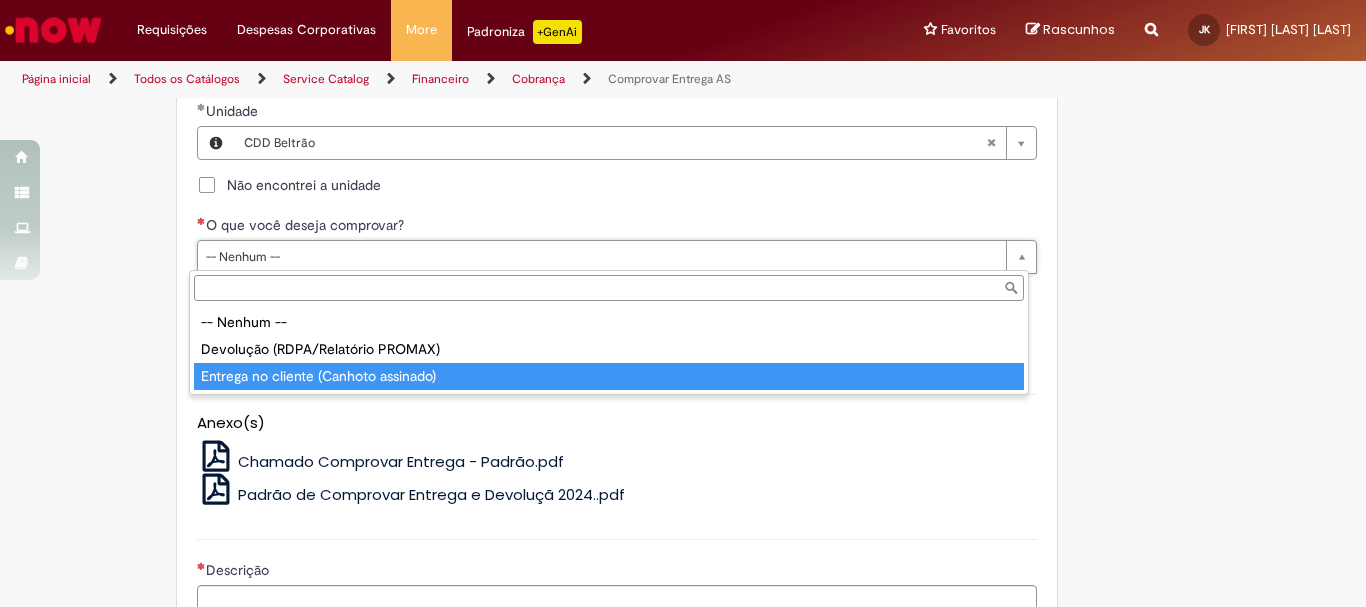 type on "**********" 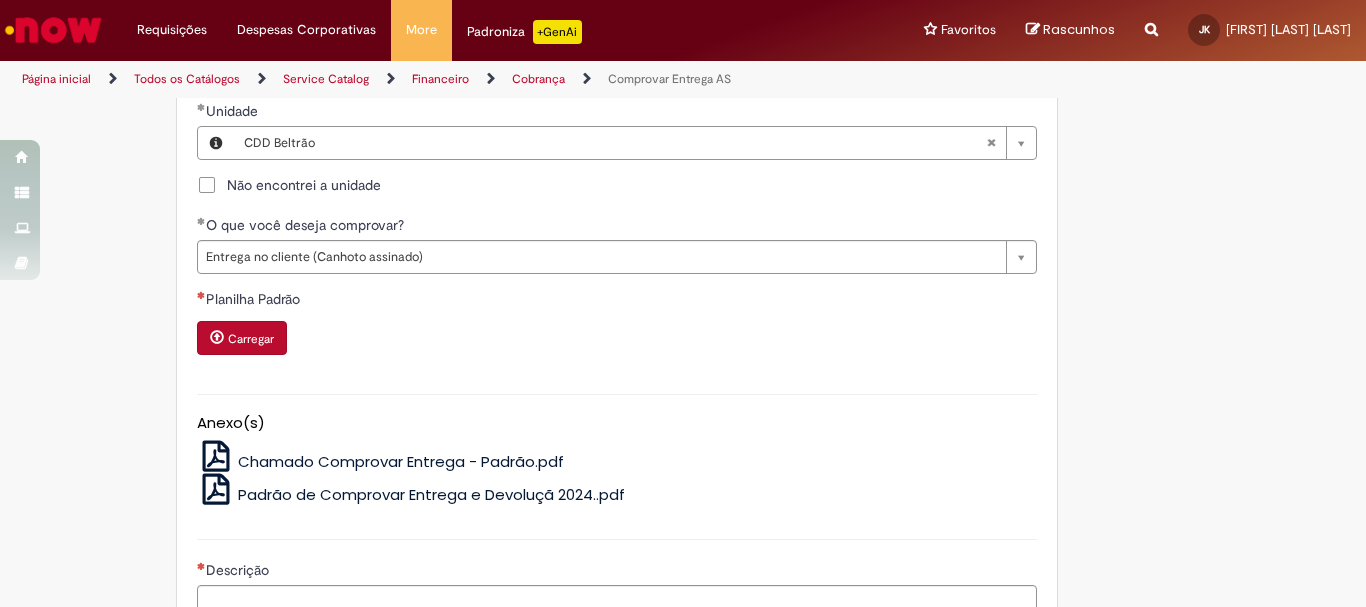 click on "Carregar" at bounding box center [251, 339] 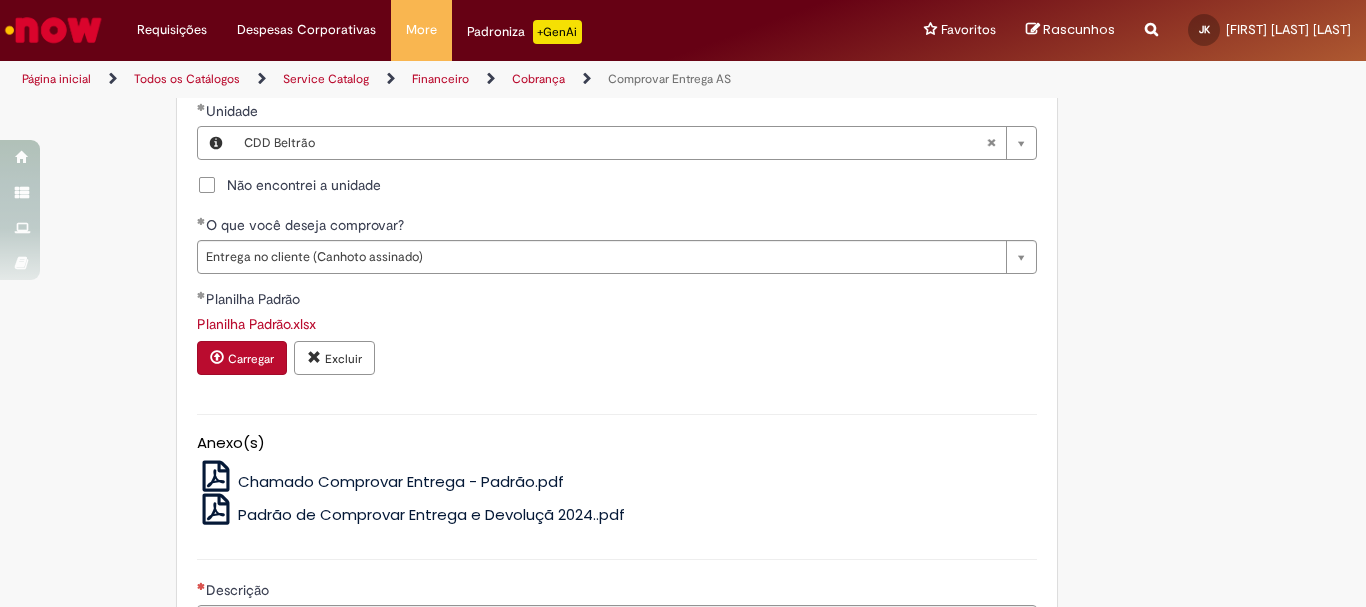 scroll, scrollTop: 1373, scrollLeft: 0, axis: vertical 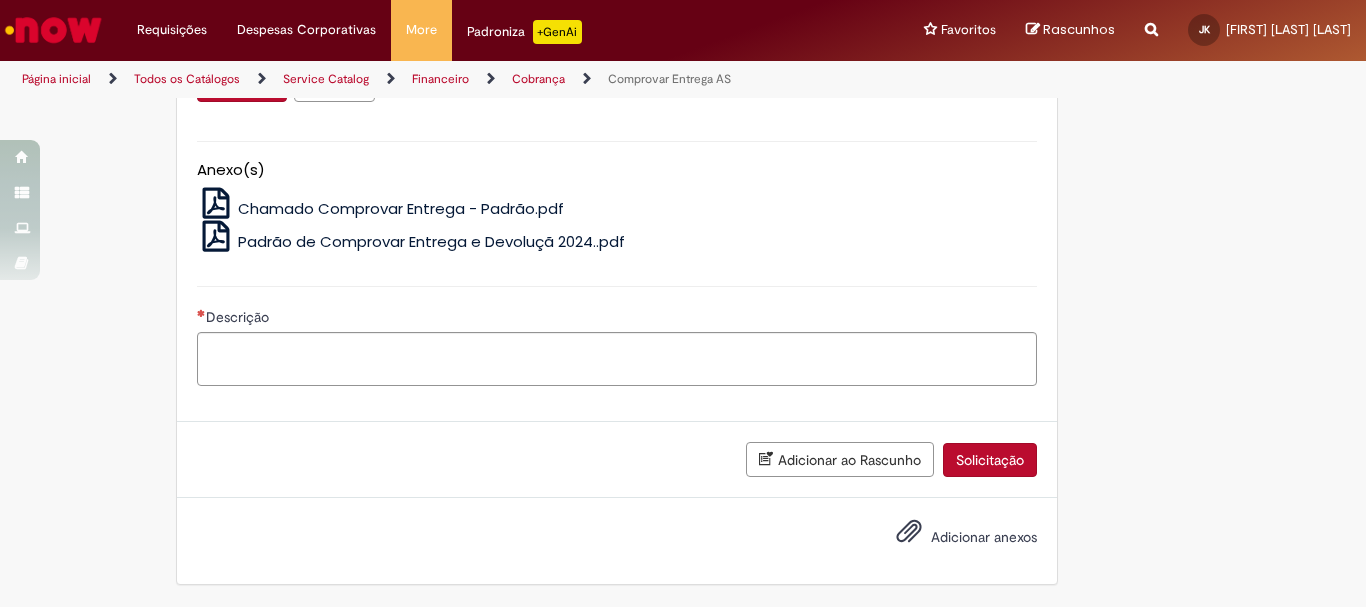 click on "Adicionar anexos" at bounding box center [952, 538] 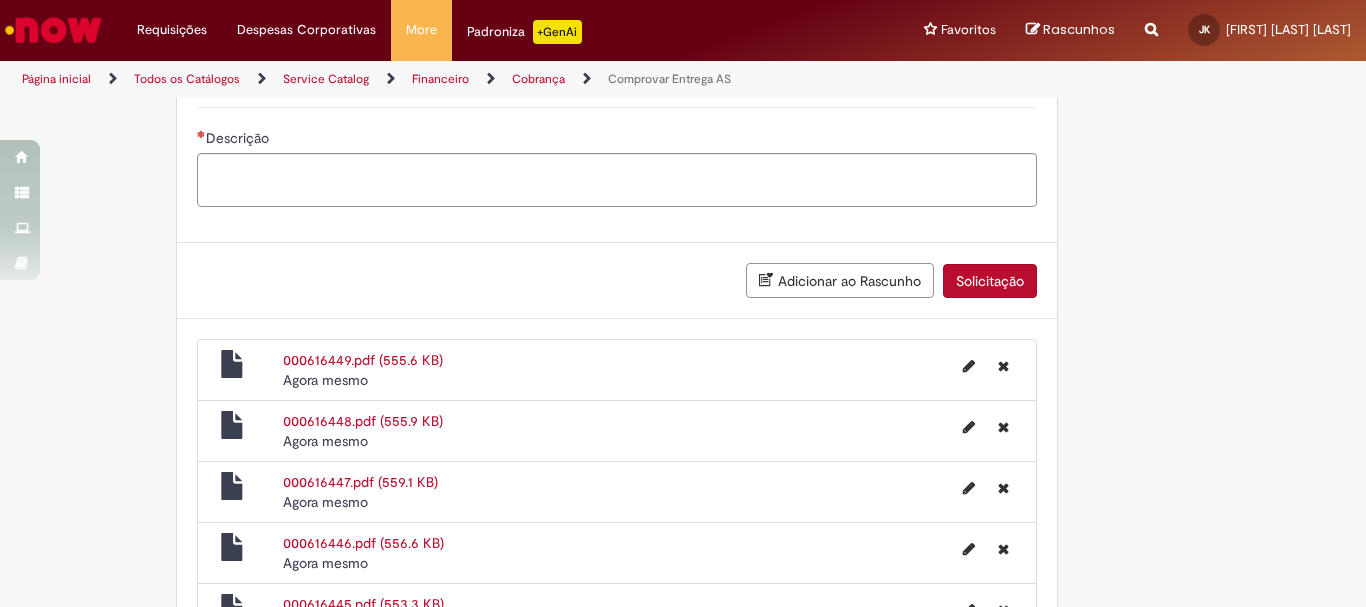 scroll, scrollTop: 1637, scrollLeft: 0, axis: vertical 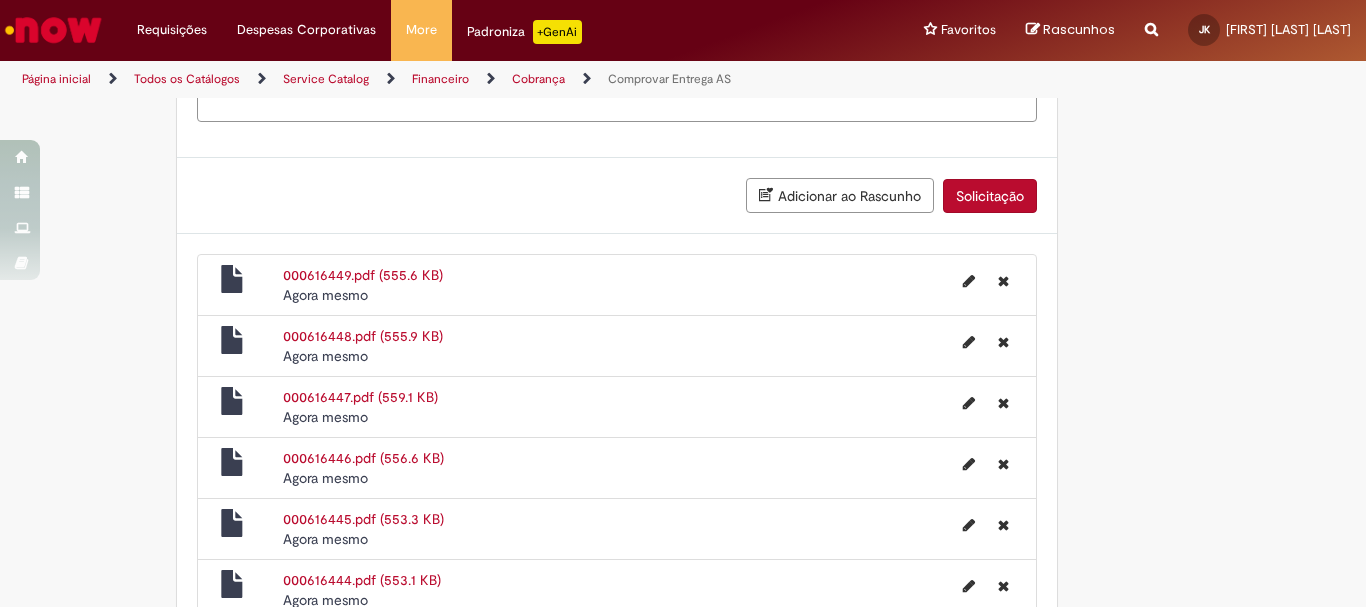 click on "Solicitação" at bounding box center (990, 196) 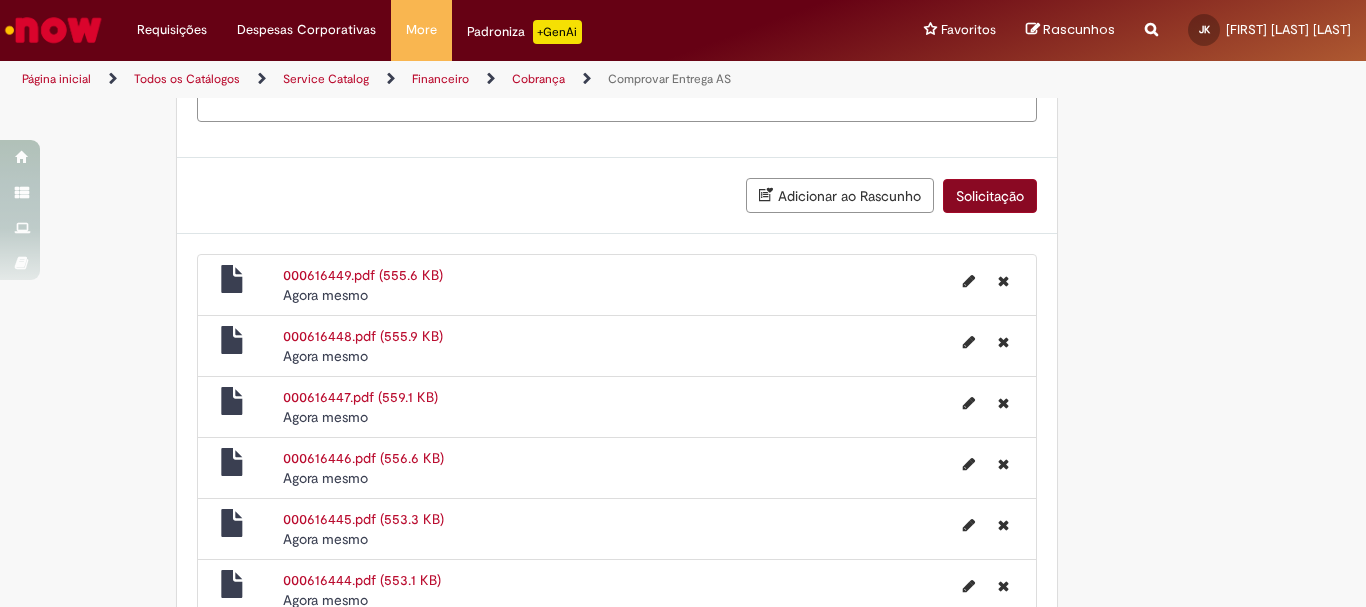 scroll, scrollTop: 1370, scrollLeft: 0, axis: vertical 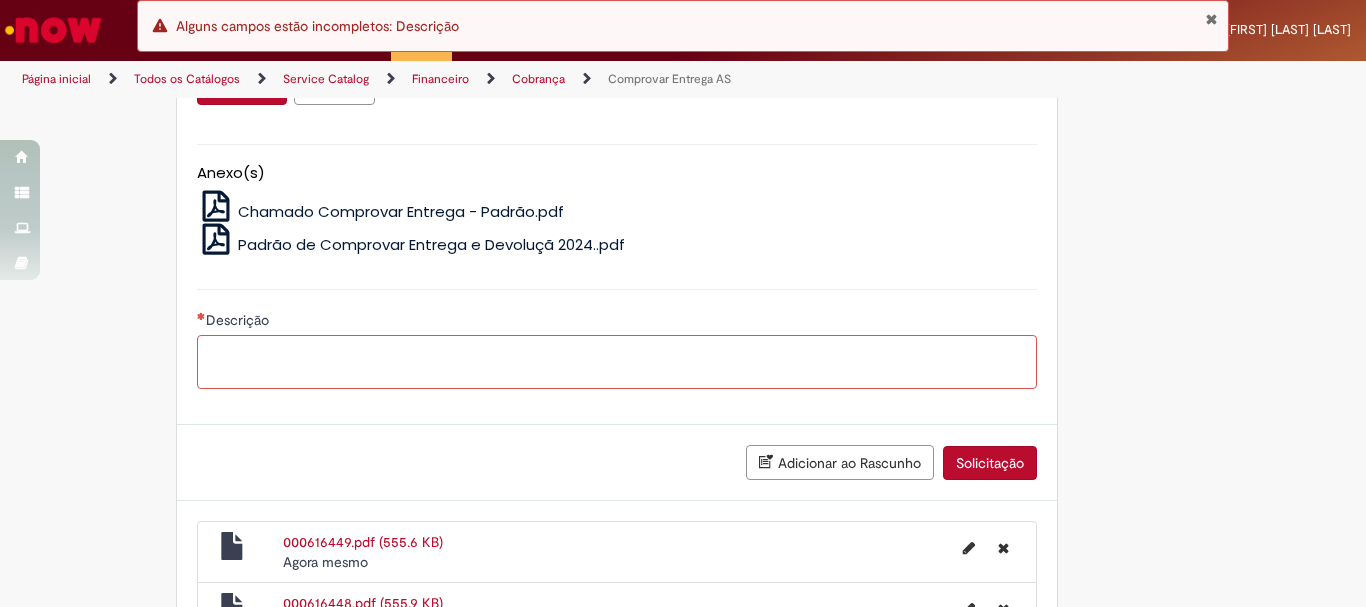 click on "Descrição" at bounding box center (617, 362) 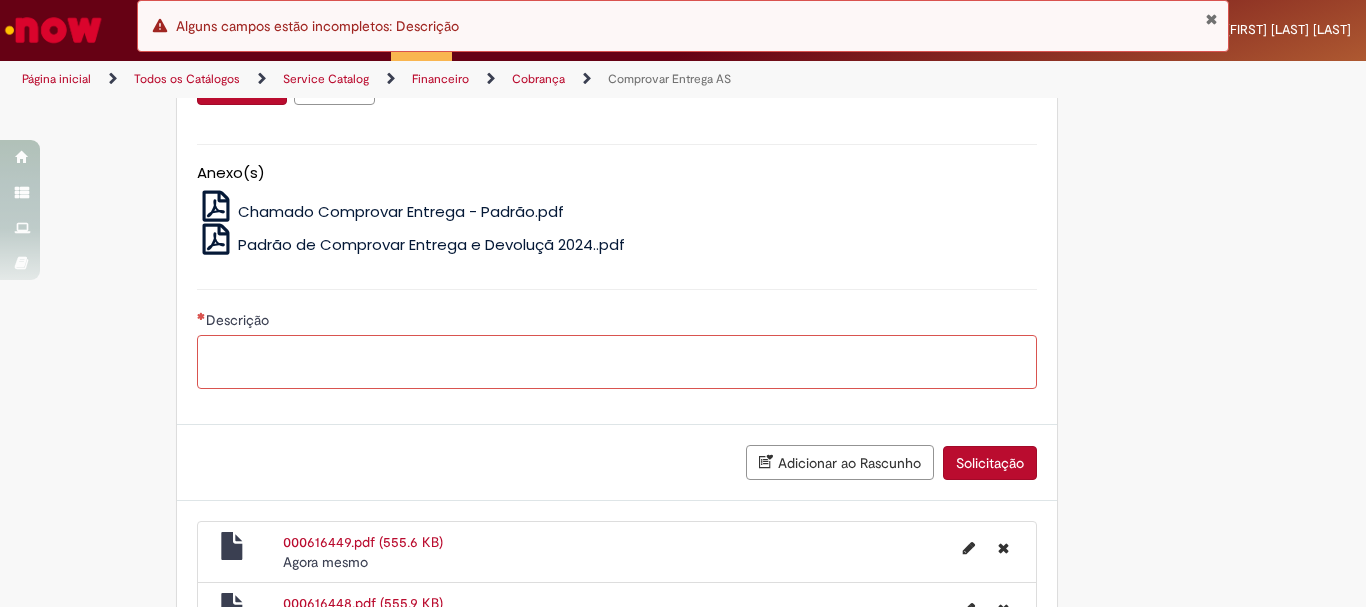 click on "Descrição" at bounding box center [617, 362] 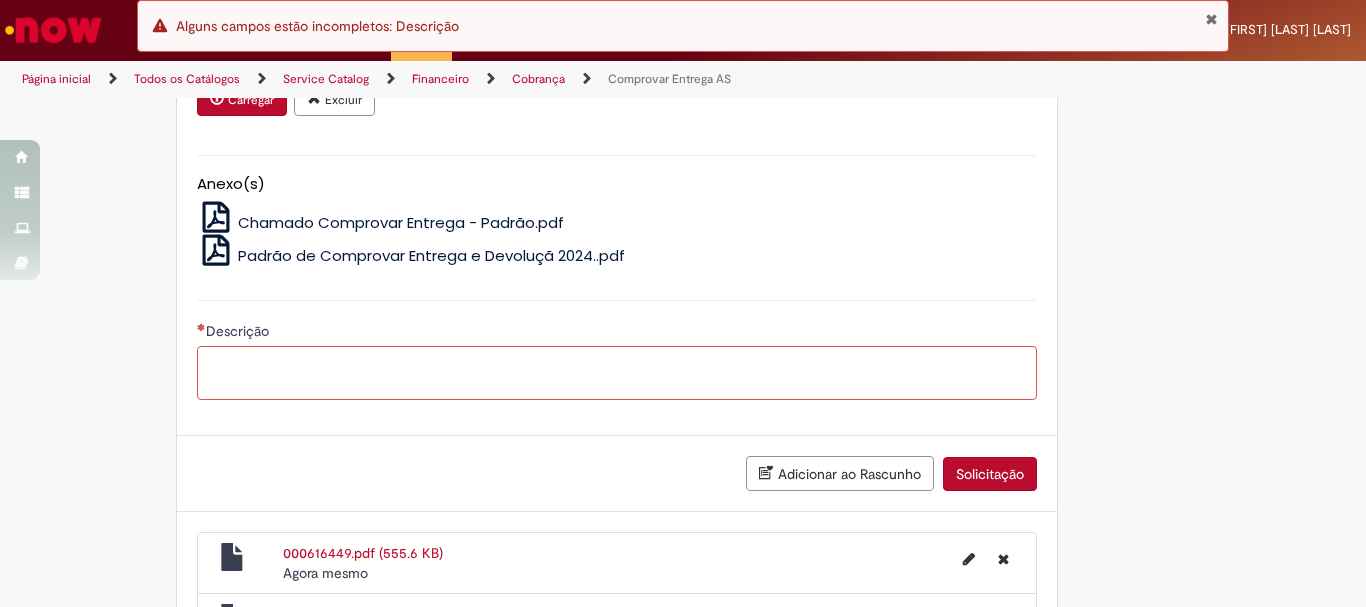 scroll, scrollTop: 1370, scrollLeft: 0, axis: vertical 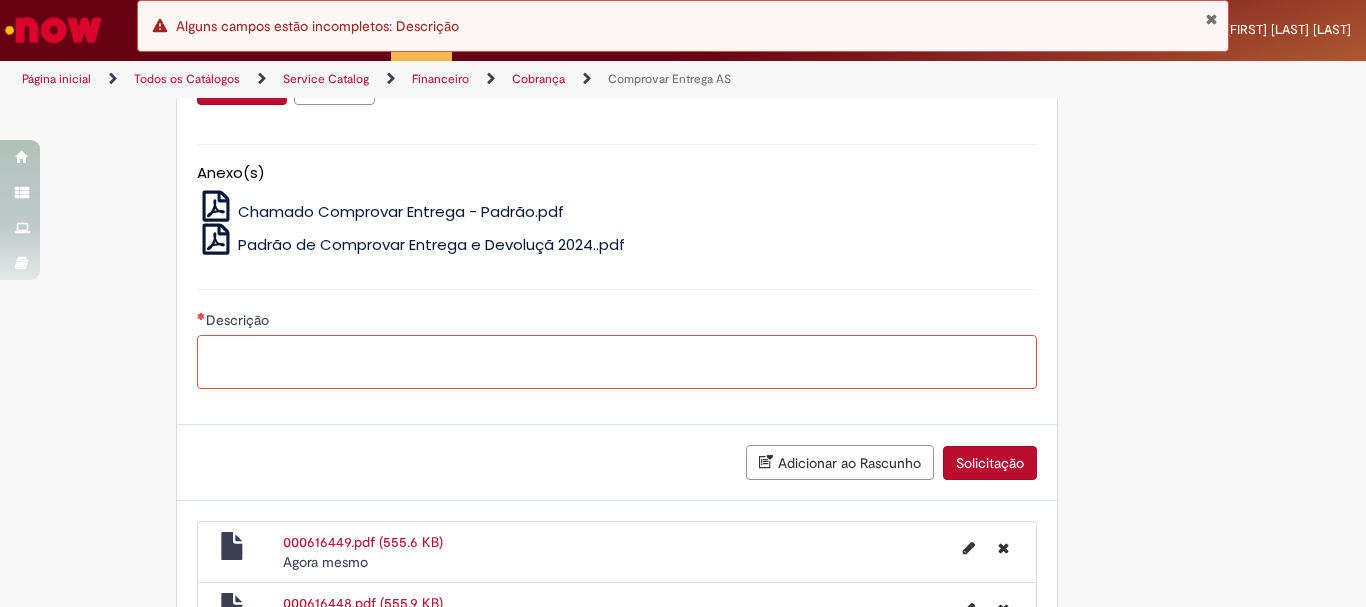 click on "Descrição" at bounding box center [617, 362] 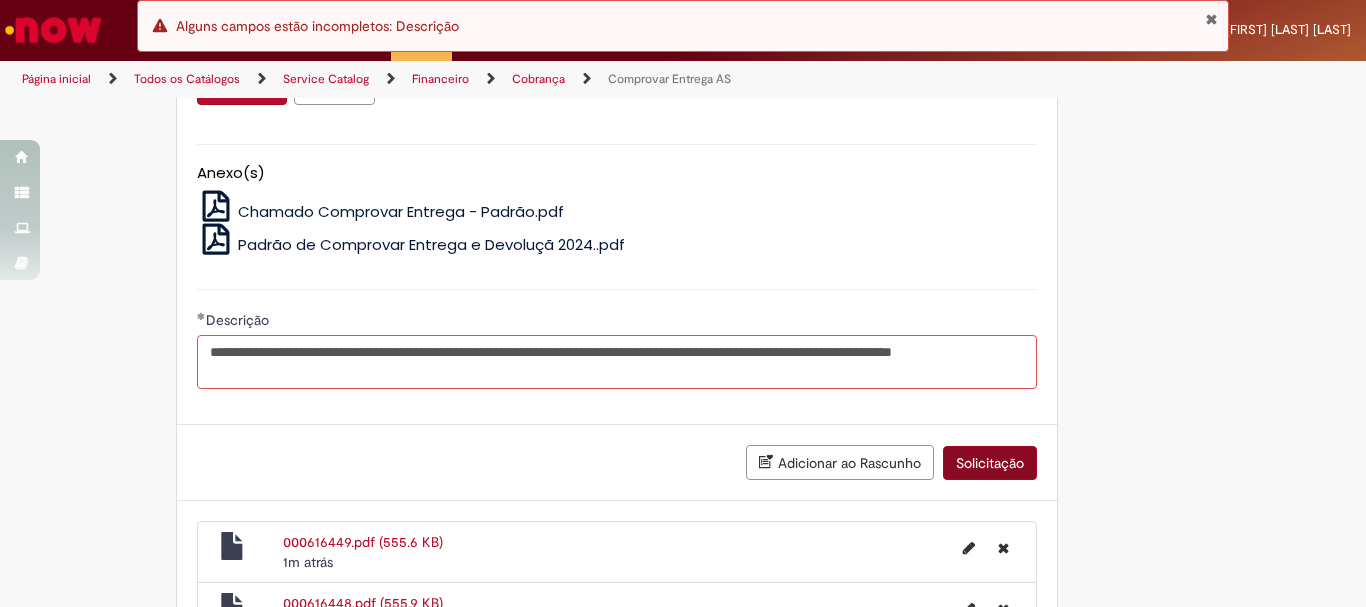 type on "**********" 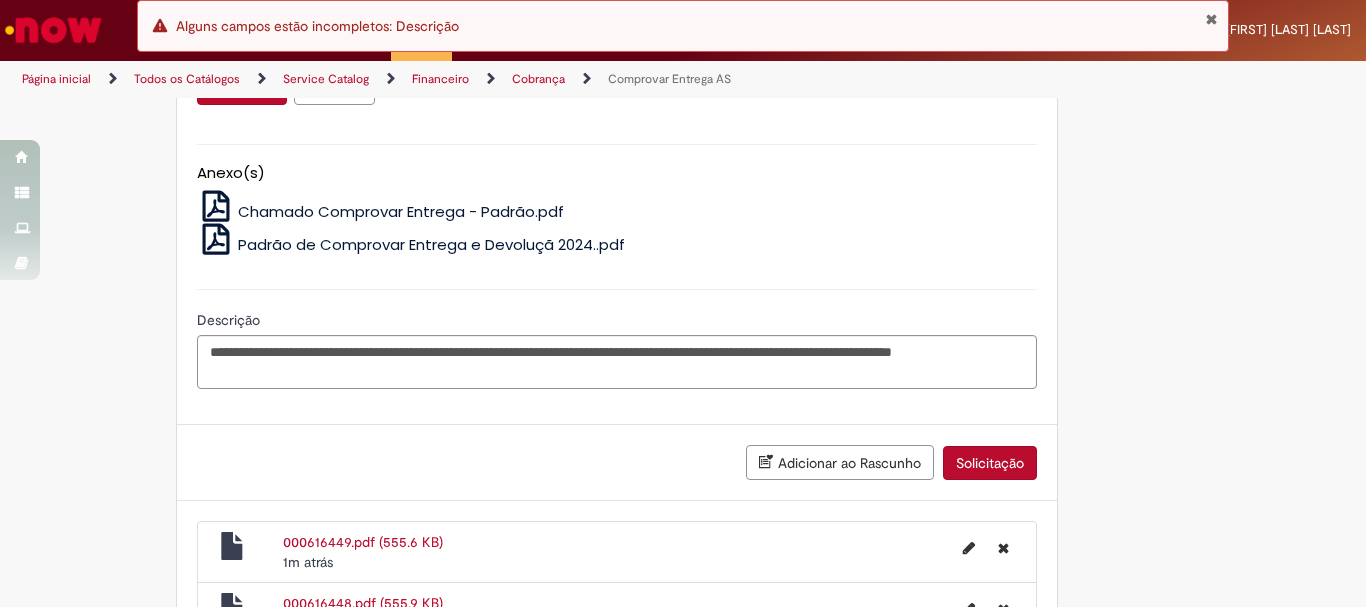click on "Solicitação" at bounding box center [990, 463] 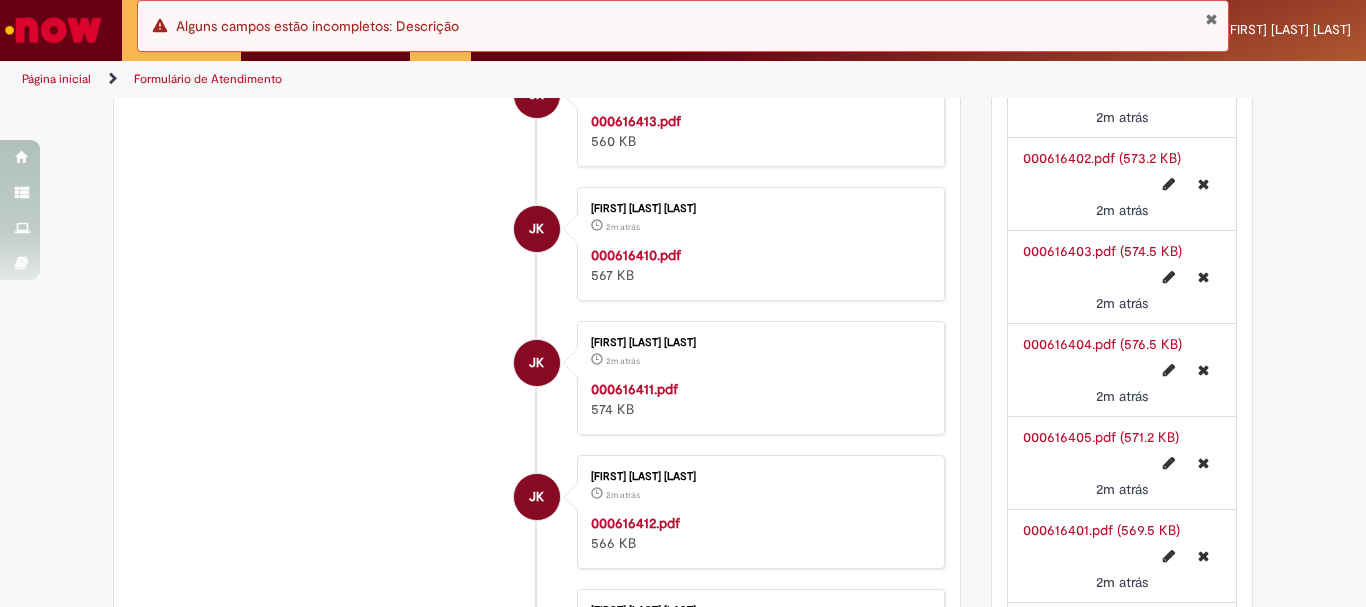 scroll, scrollTop: 5000, scrollLeft: 0, axis: vertical 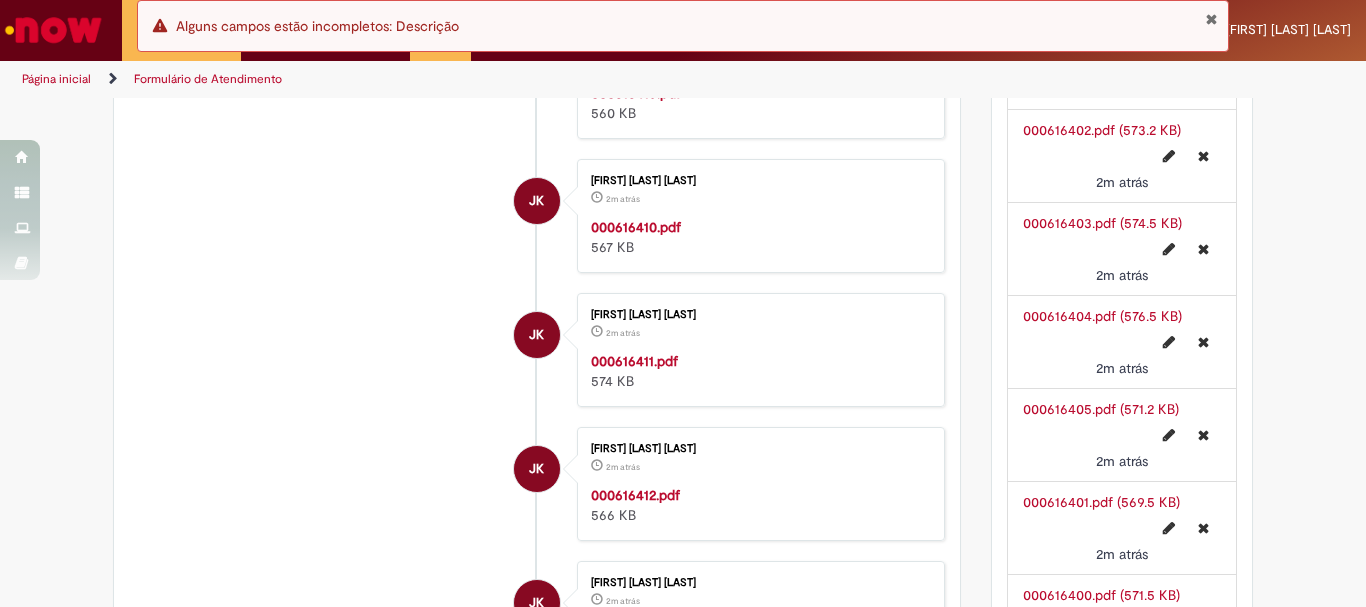 click at bounding box center [1211, 19] 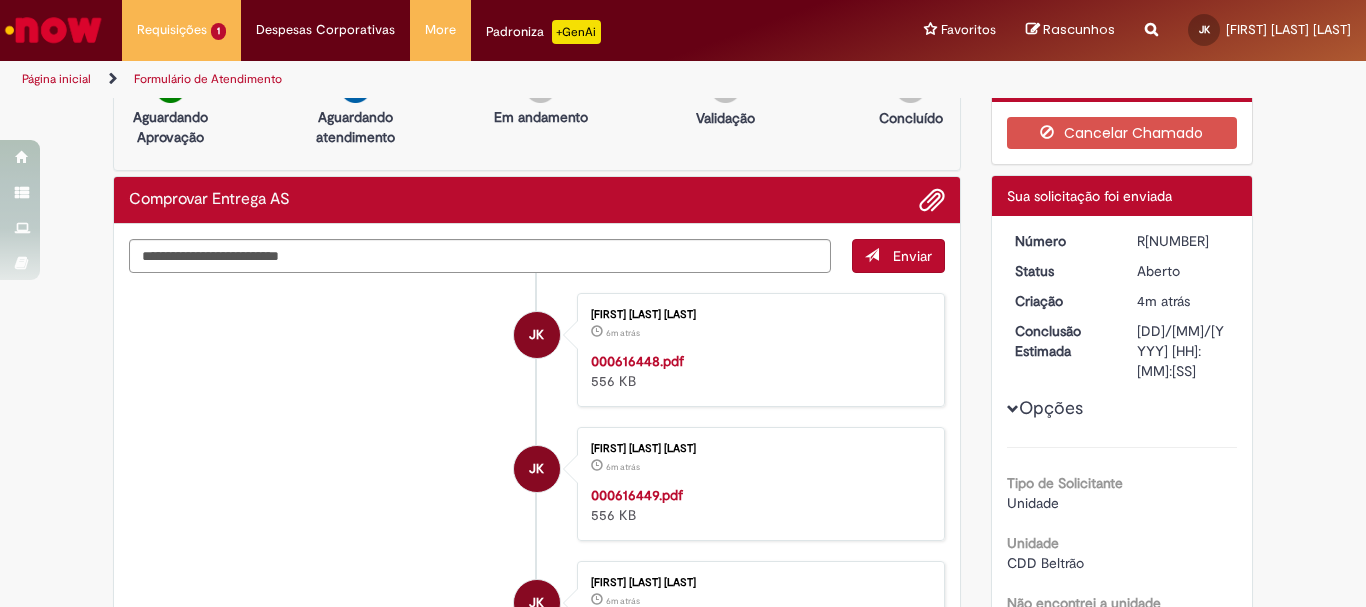 scroll, scrollTop: 0, scrollLeft: 0, axis: both 